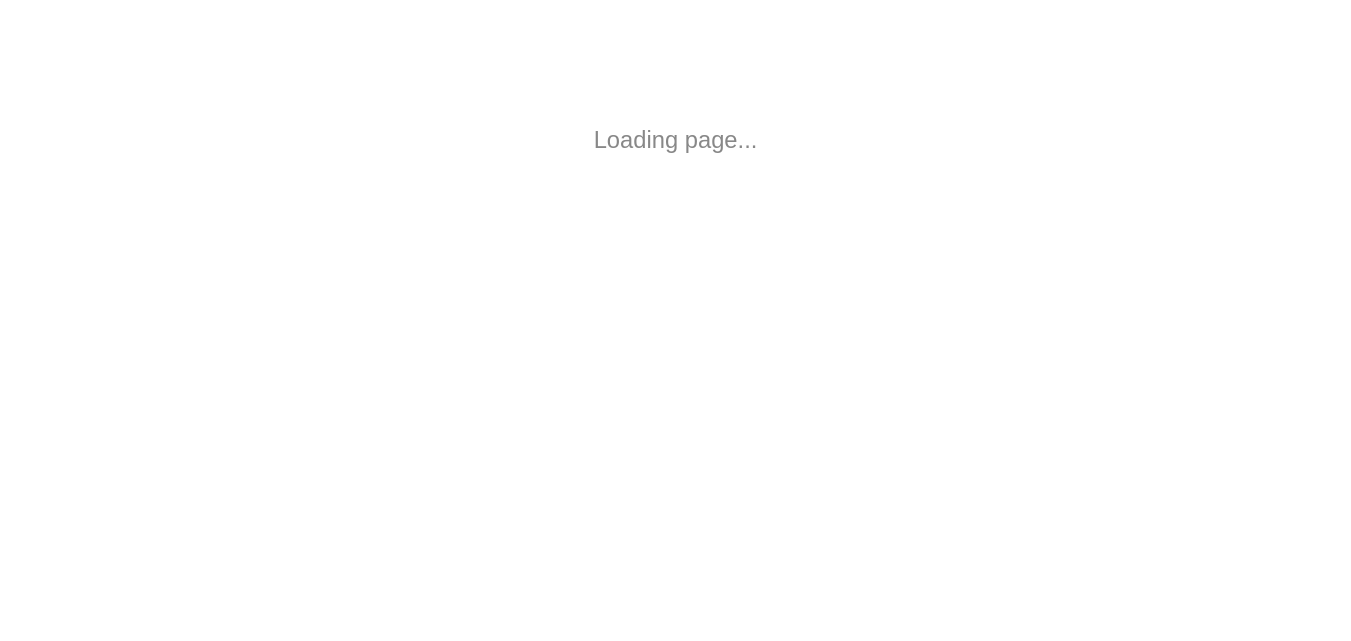 scroll, scrollTop: 0, scrollLeft: 0, axis: both 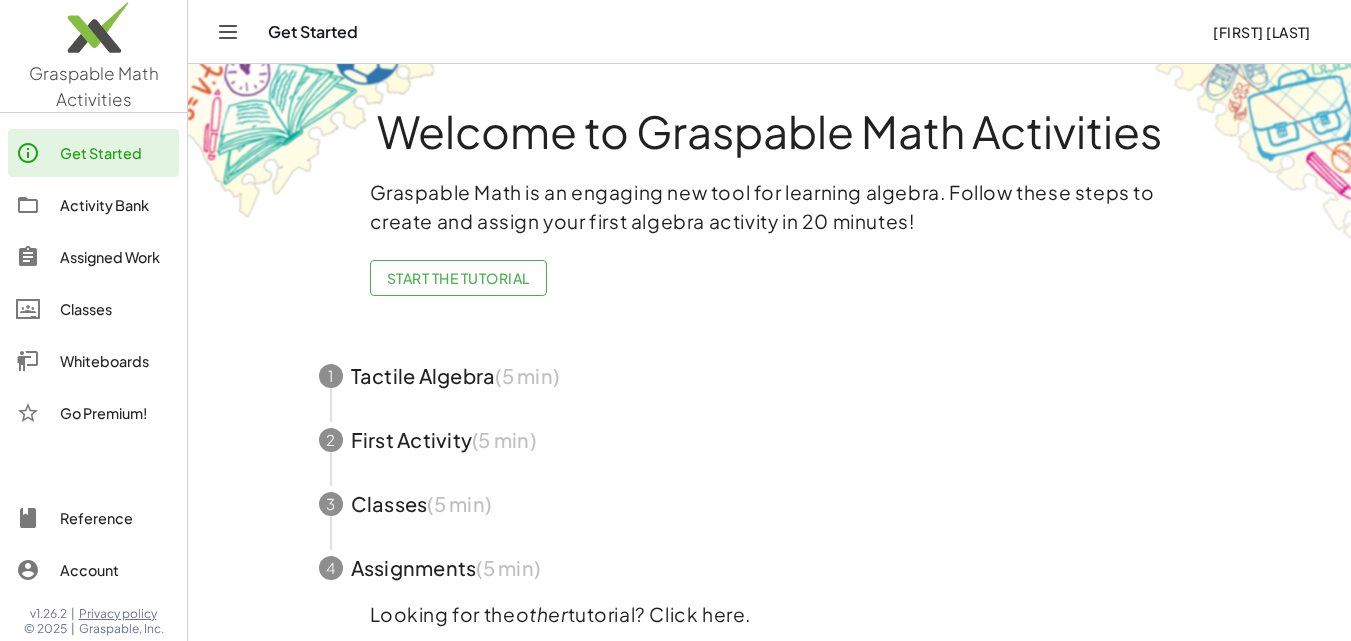click on "Graspable Math is an engaging new tool for learning algebra. Follow these steps to create and assign your first algebra activity in 20 minutes!  Start the Tutorial" at bounding box center [770, 245] 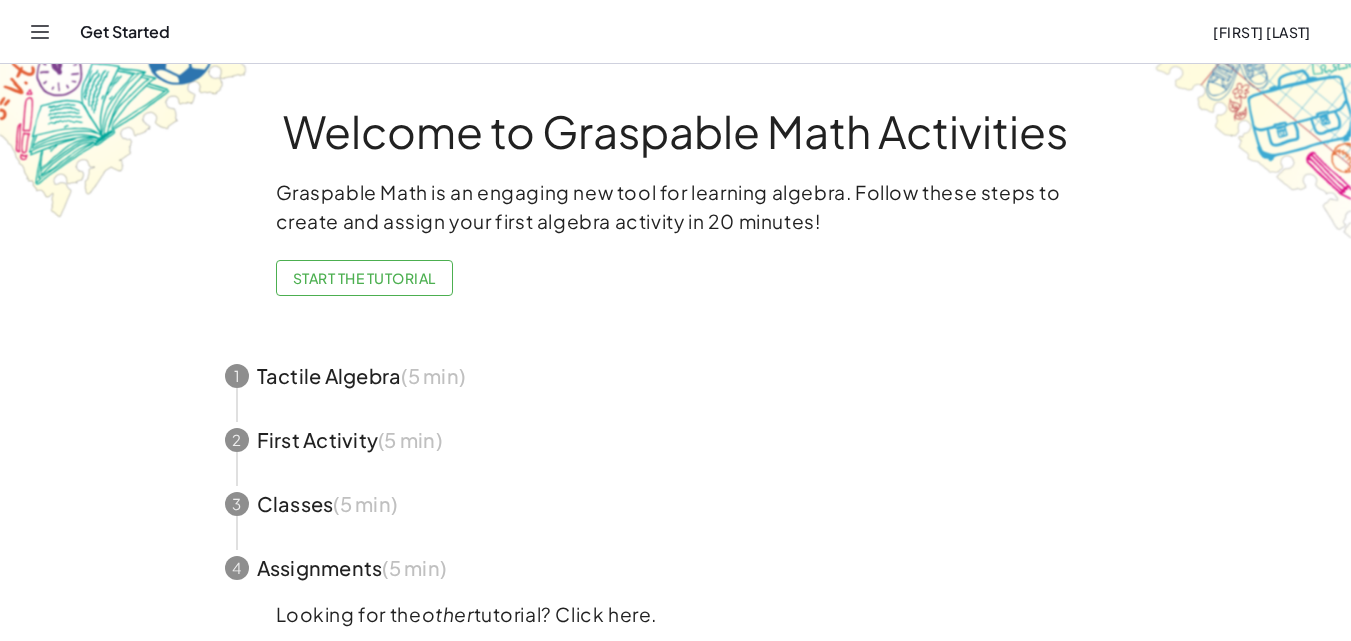 click 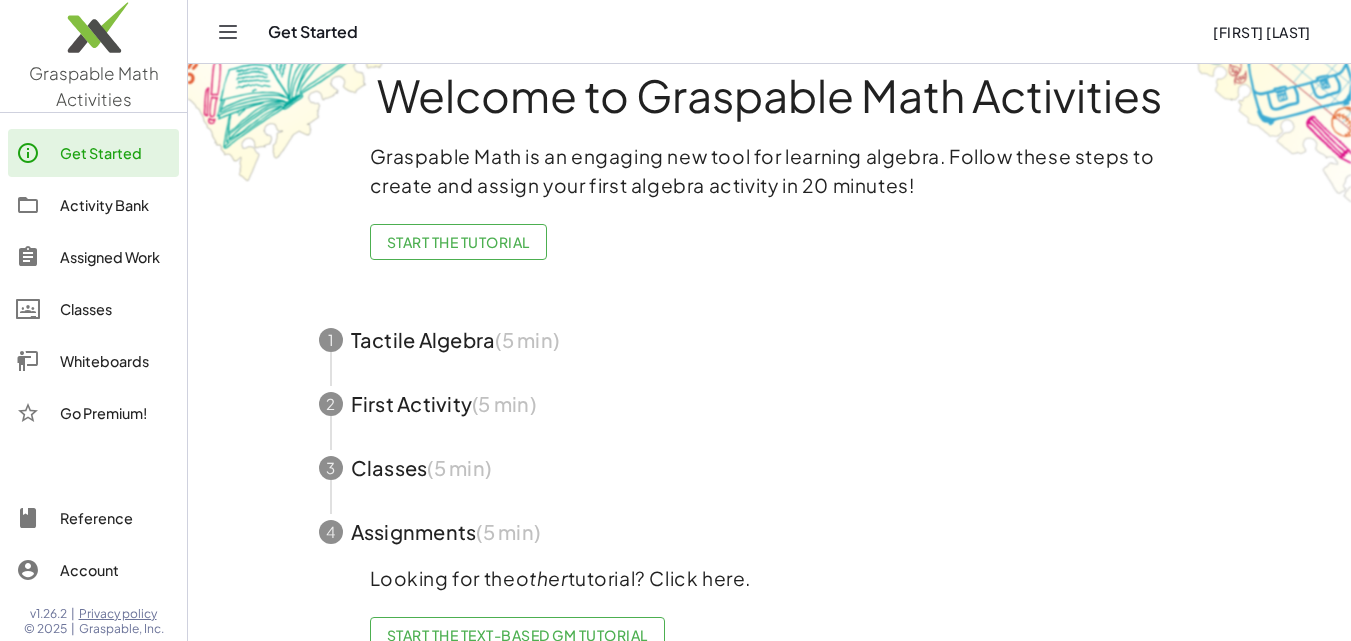 scroll, scrollTop: 0, scrollLeft: 0, axis: both 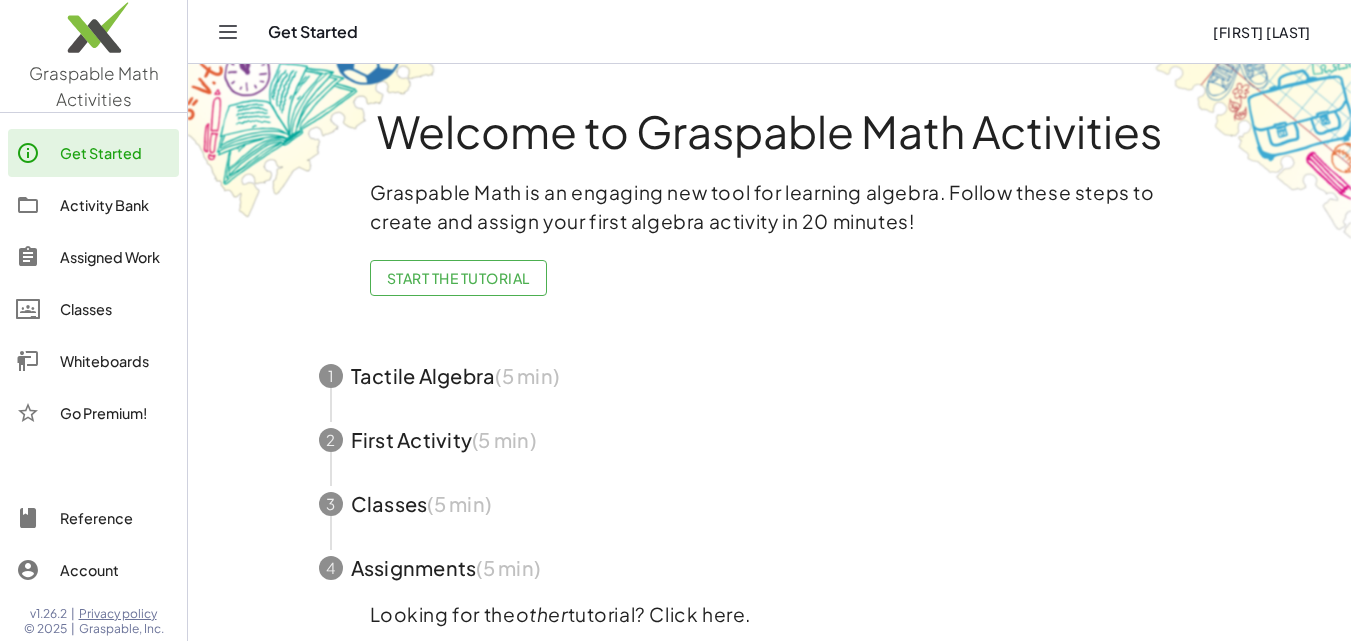 click 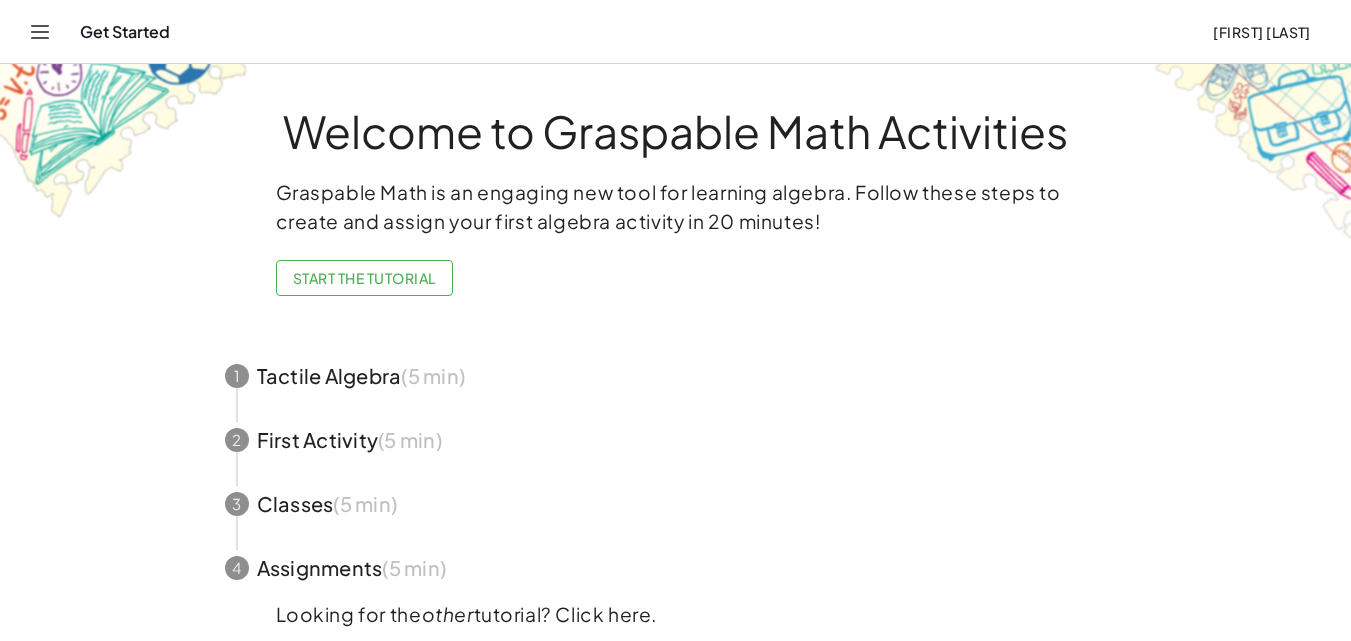 click 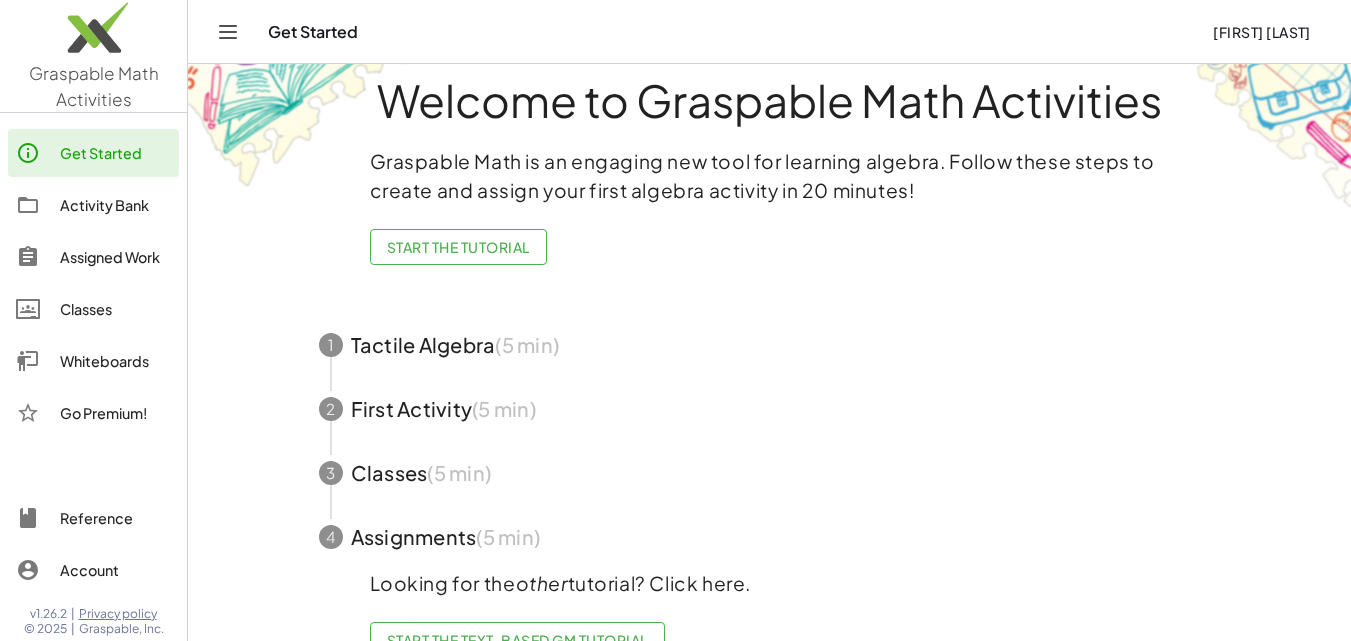 scroll, scrollTop: 76, scrollLeft: 0, axis: vertical 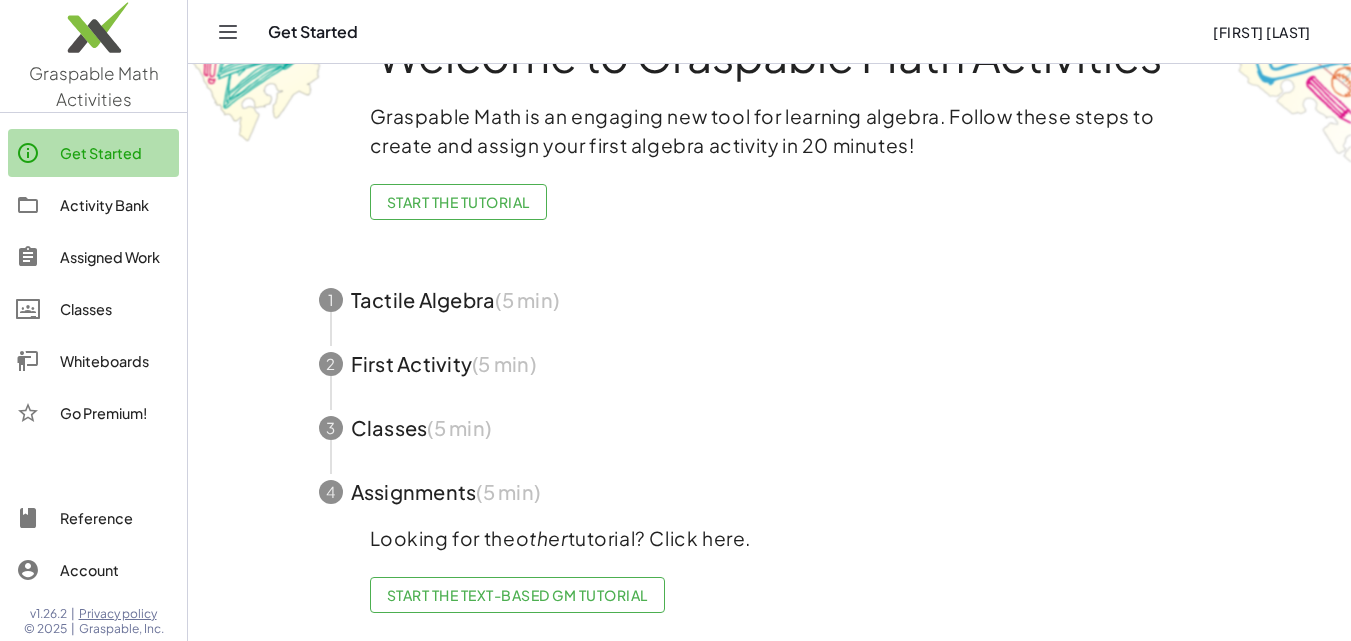 click on "Get Started" 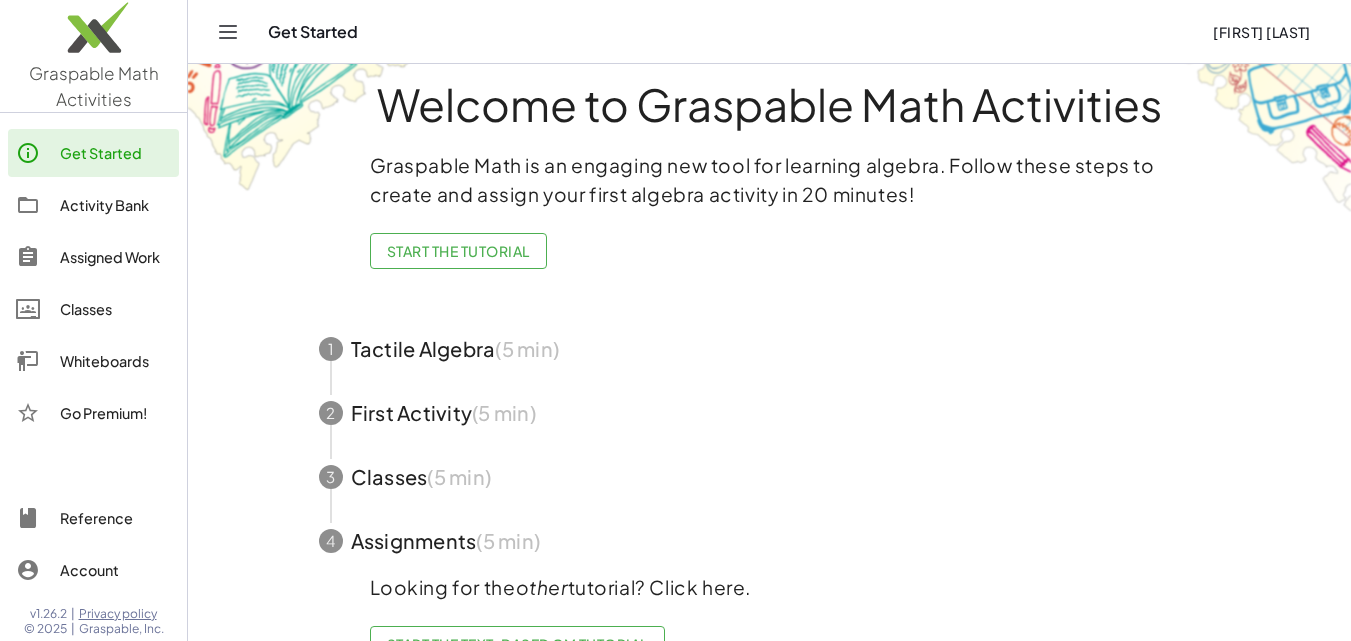 scroll, scrollTop: 0, scrollLeft: 0, axis: both 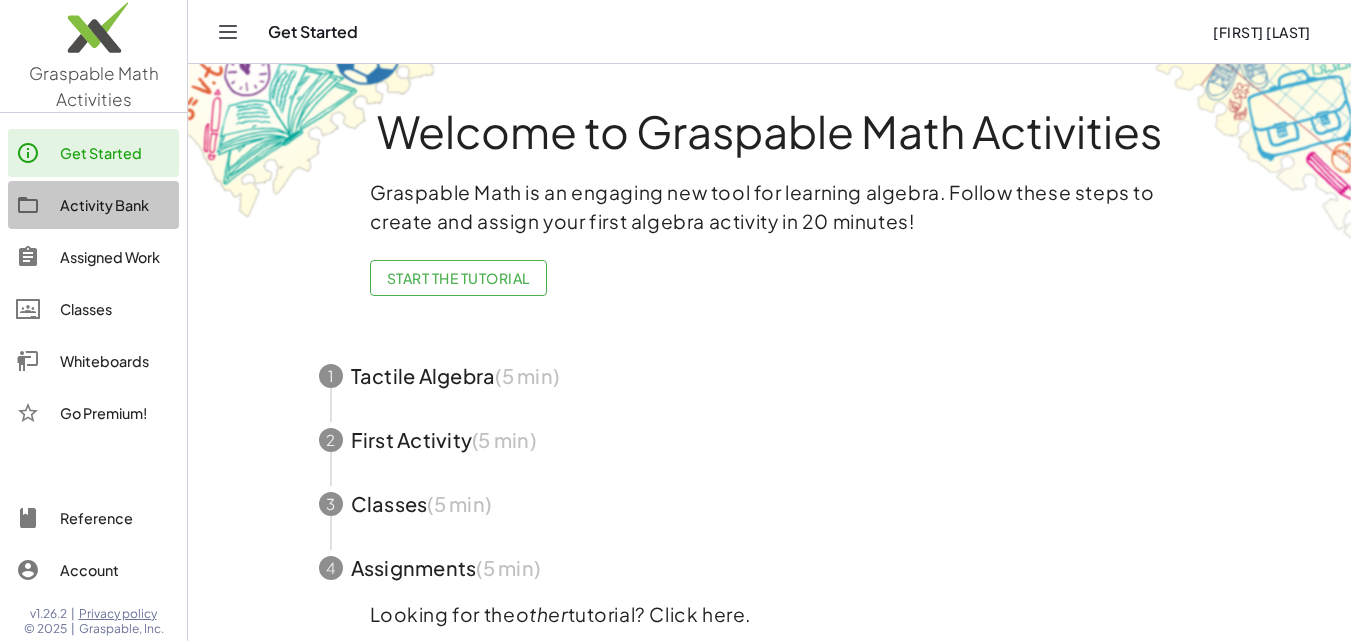 click on "Activity Bank" 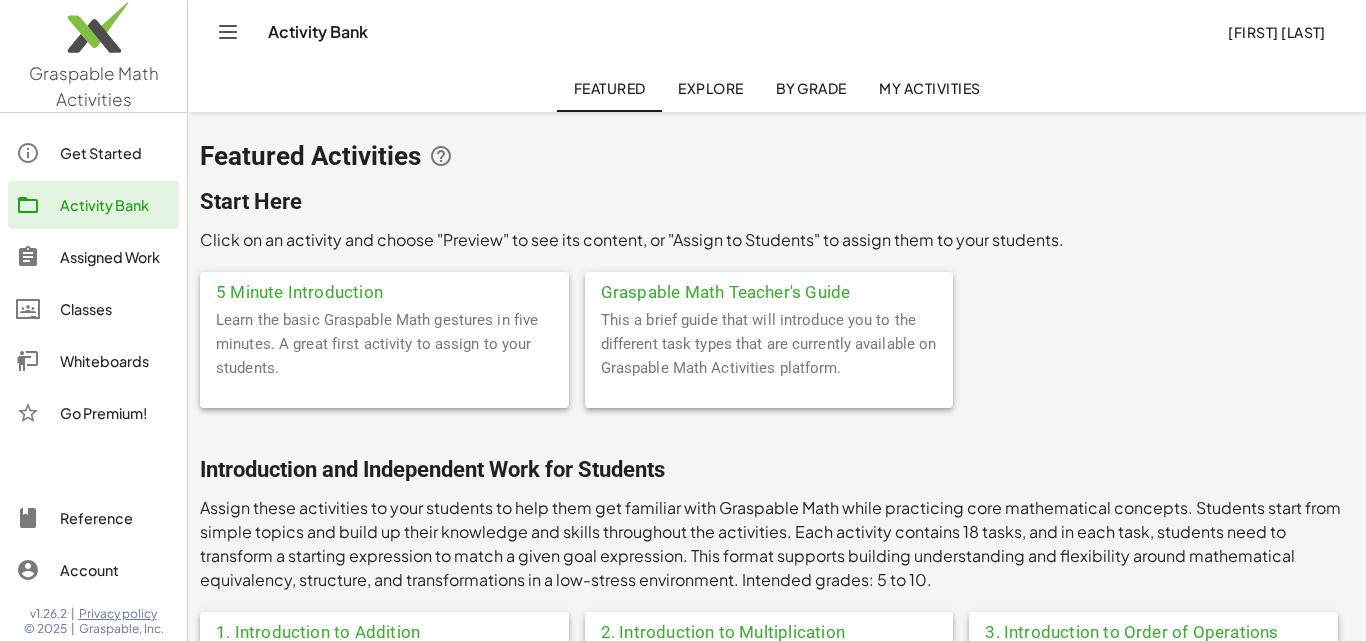 click on "Assigned Work" 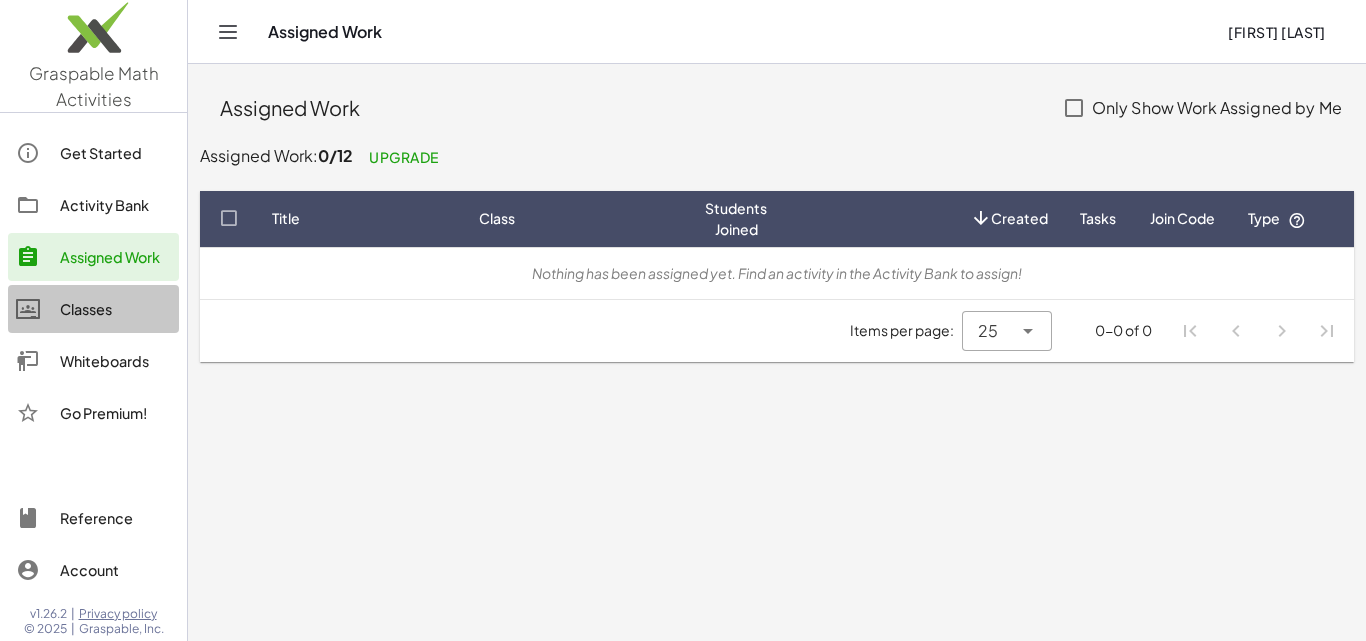 click on "Classes" 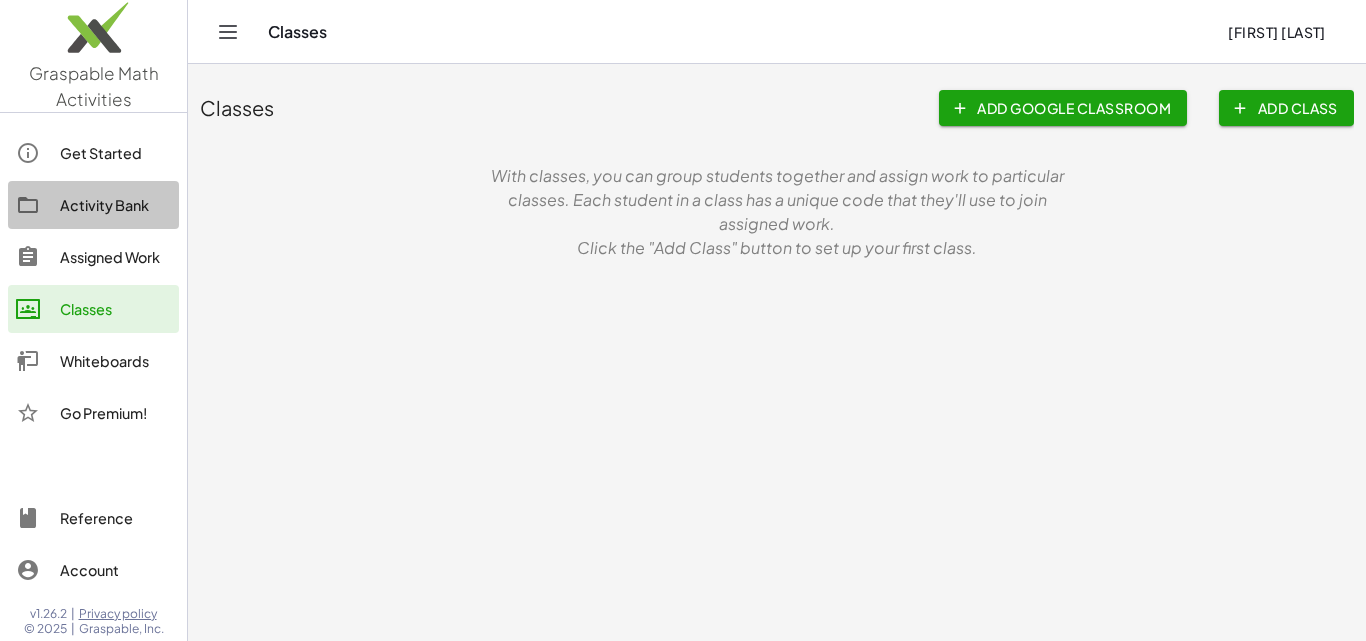 click on "Activity Bank" 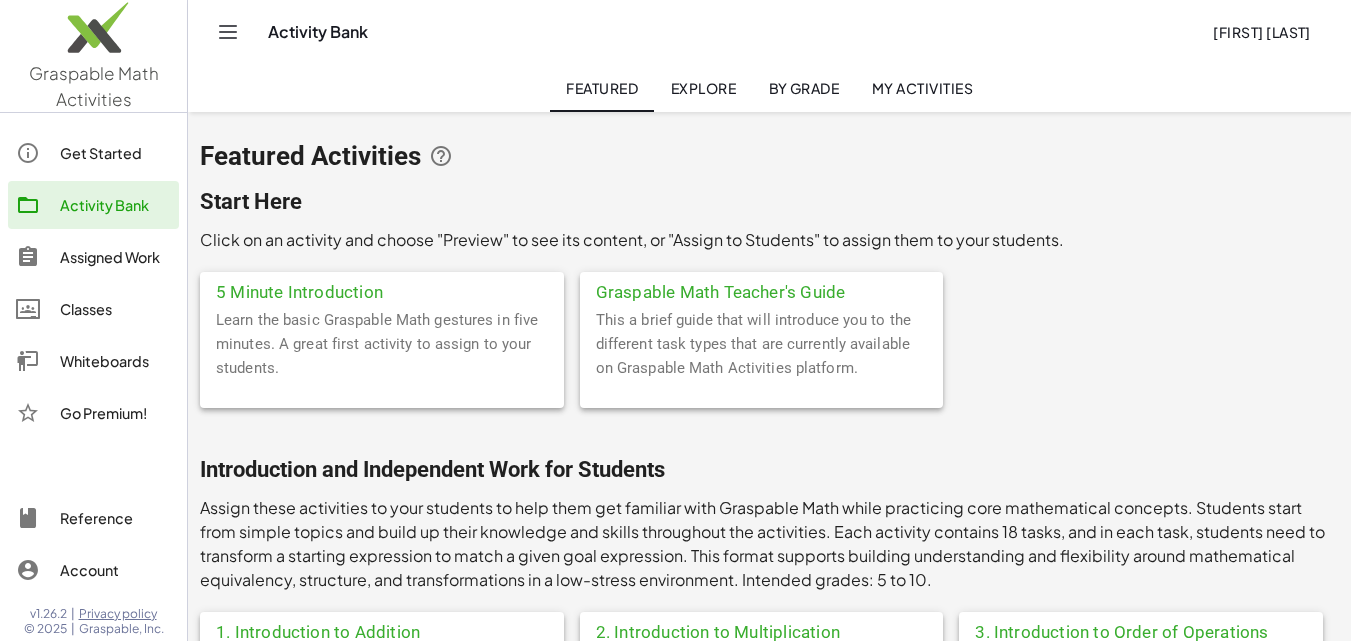 click on "Whiteboards" 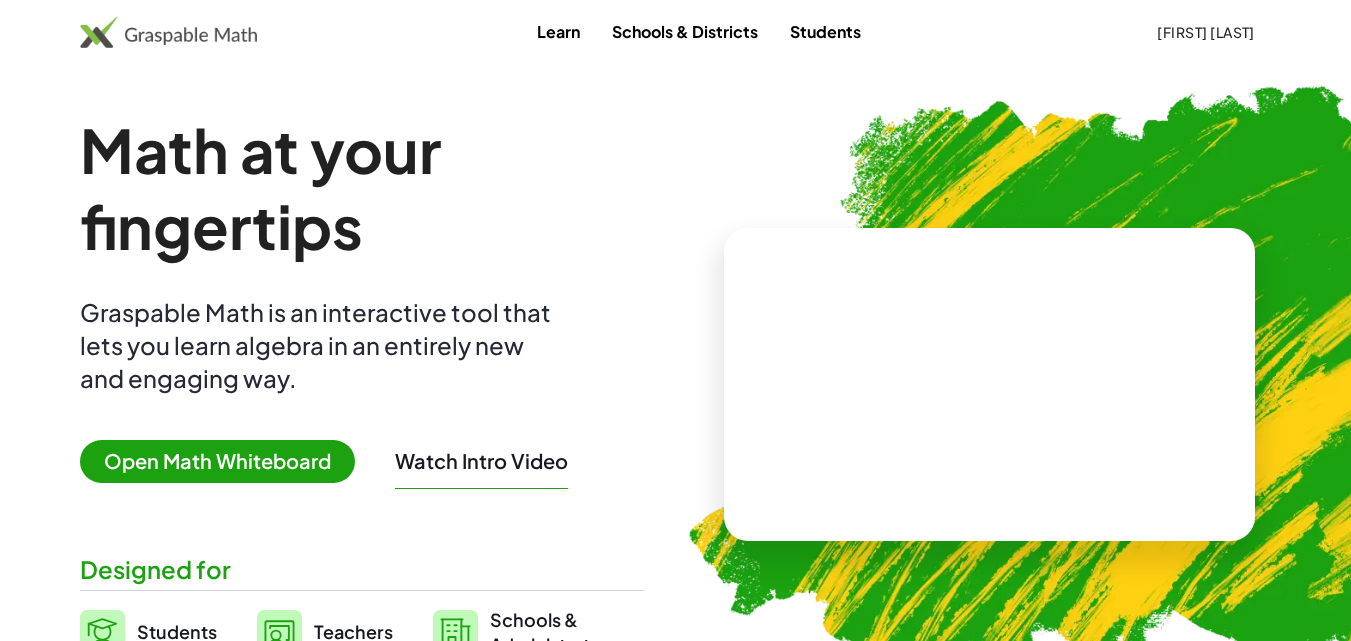 click on "Learn" at bounding box center [558, 31] 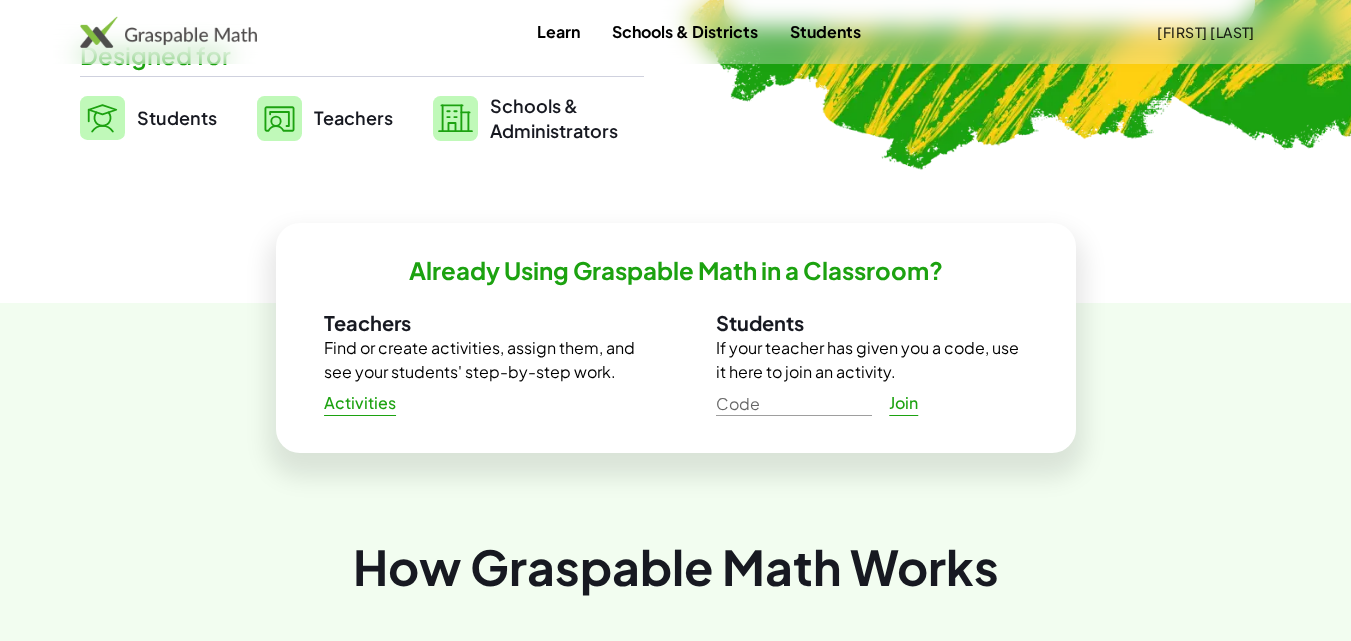 scroll, scrollTop: 517, scrollLeft: 0, axis: vertical 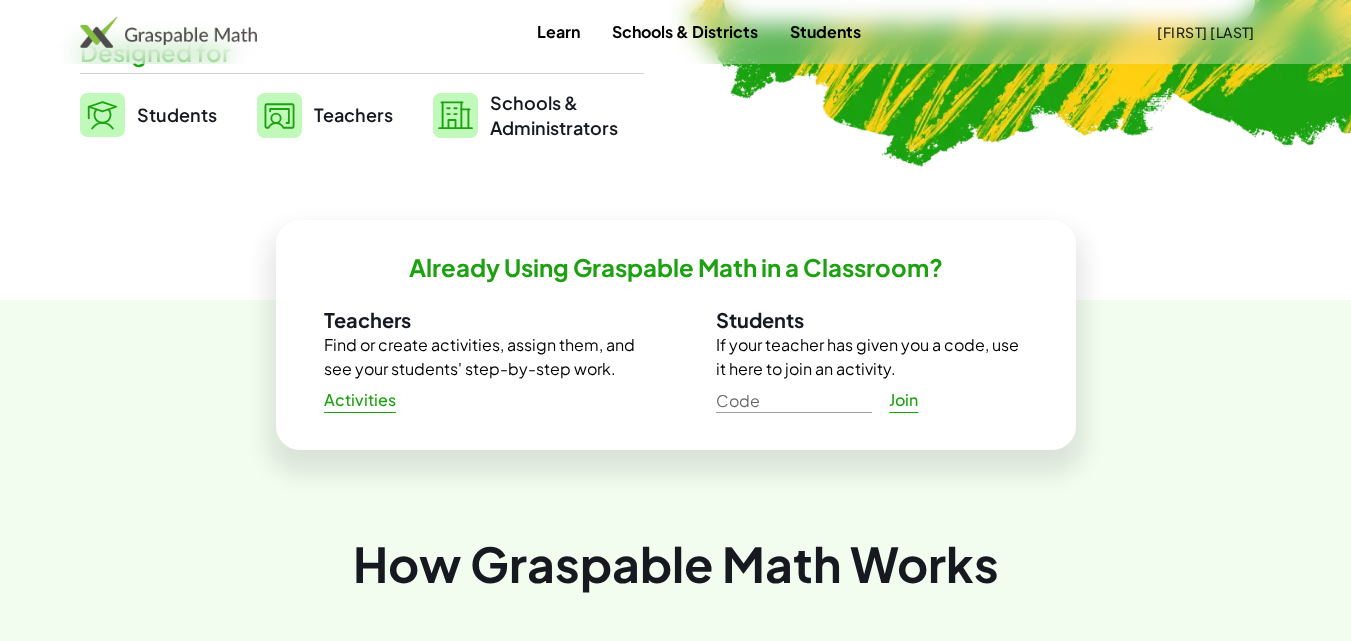 click on "Activities" 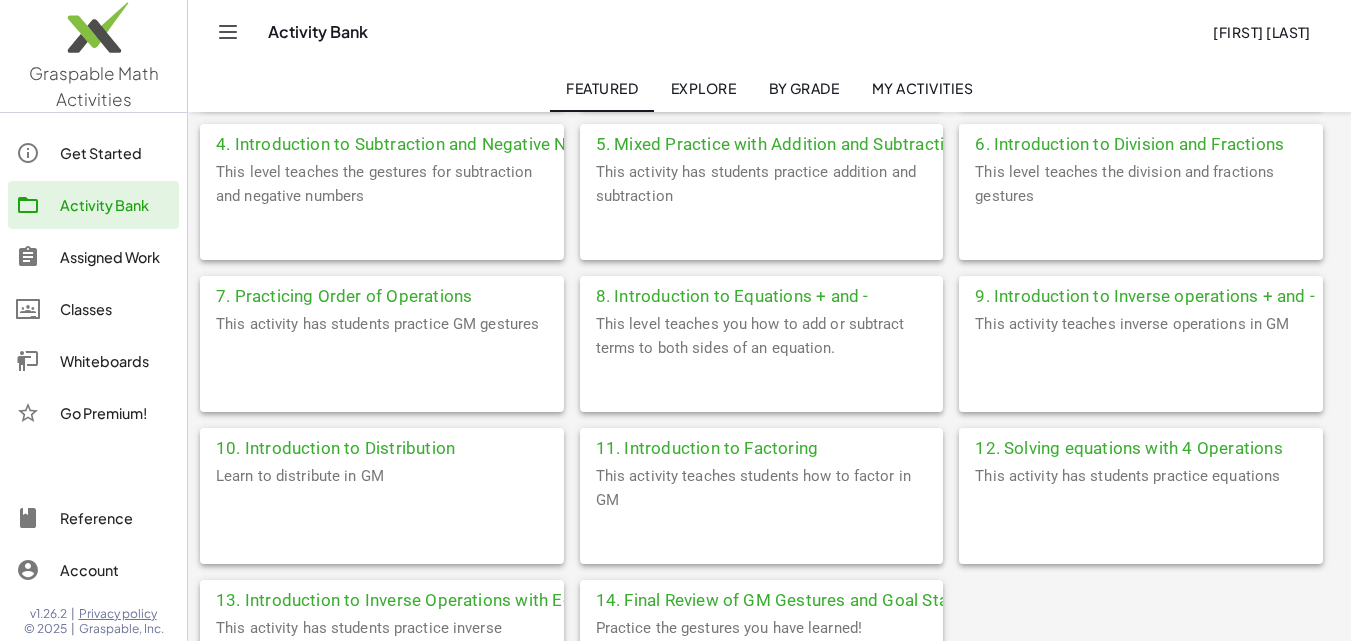 scroll, scrollTop: 643, scrollLeft: 0, axis: vertical 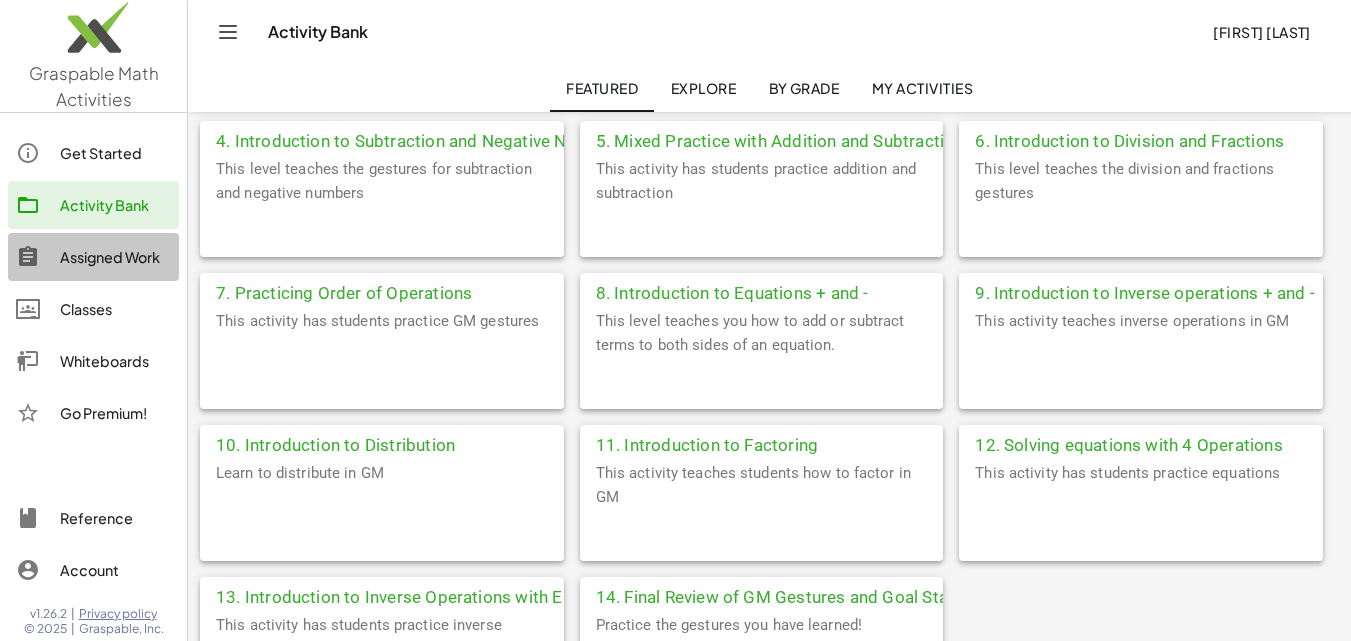 click on "Assigned Work" 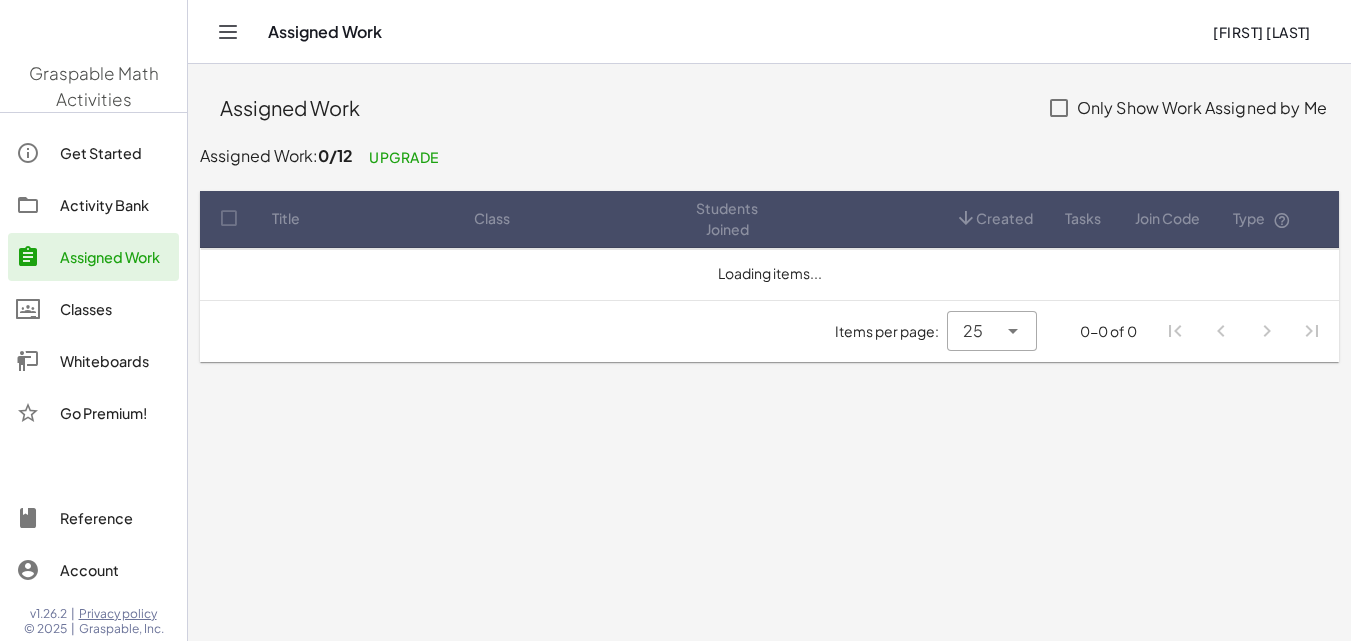 scroll, scrollTop: 0, scrollLeft: 0, axis: both 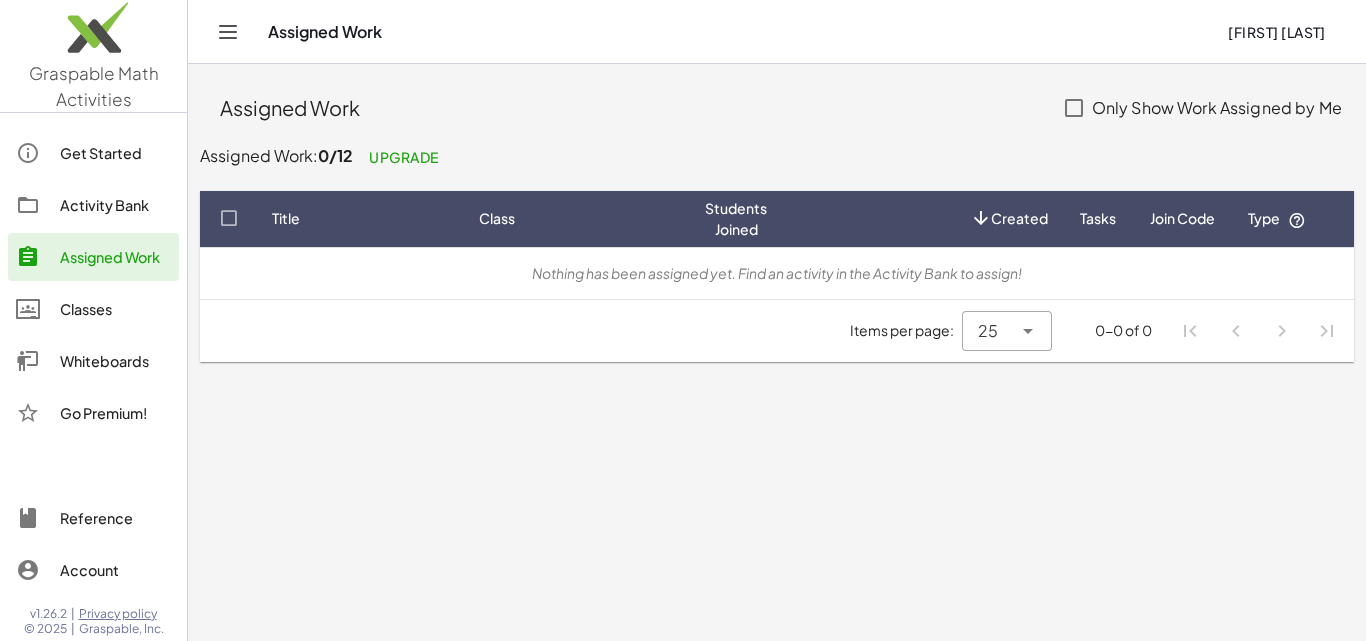 click on "Account" 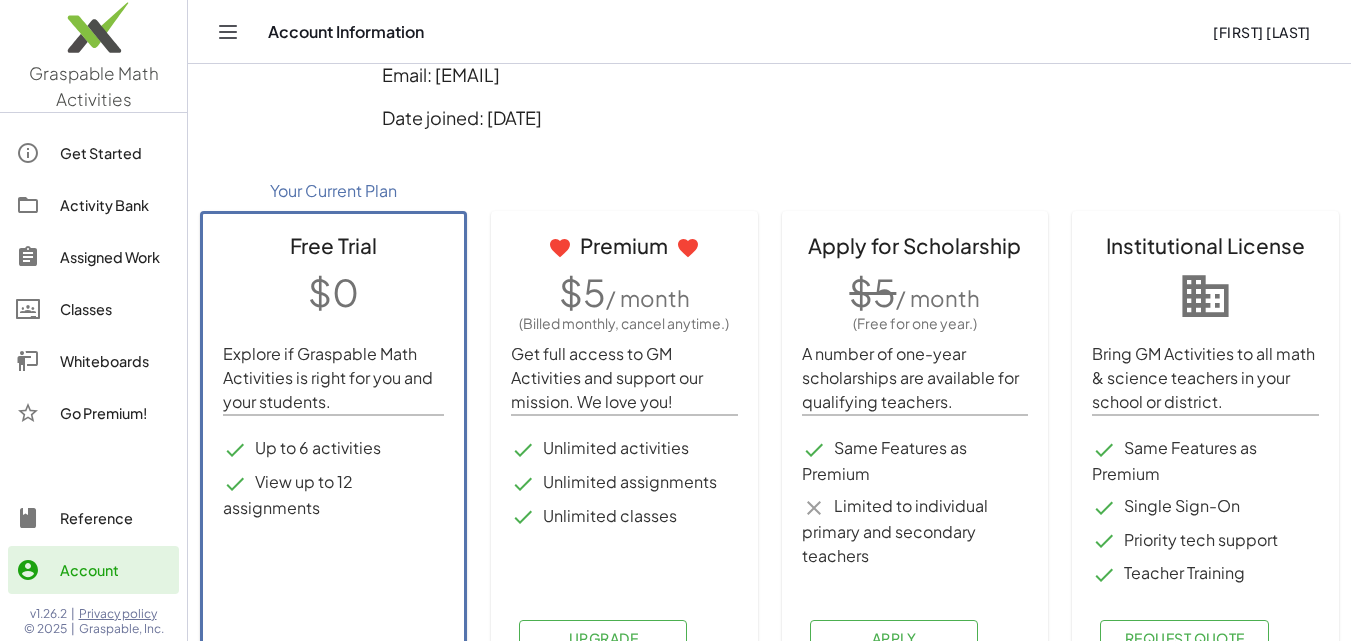 scroll, scrollTop: 224, scrollLeft: 0, axis: vertical 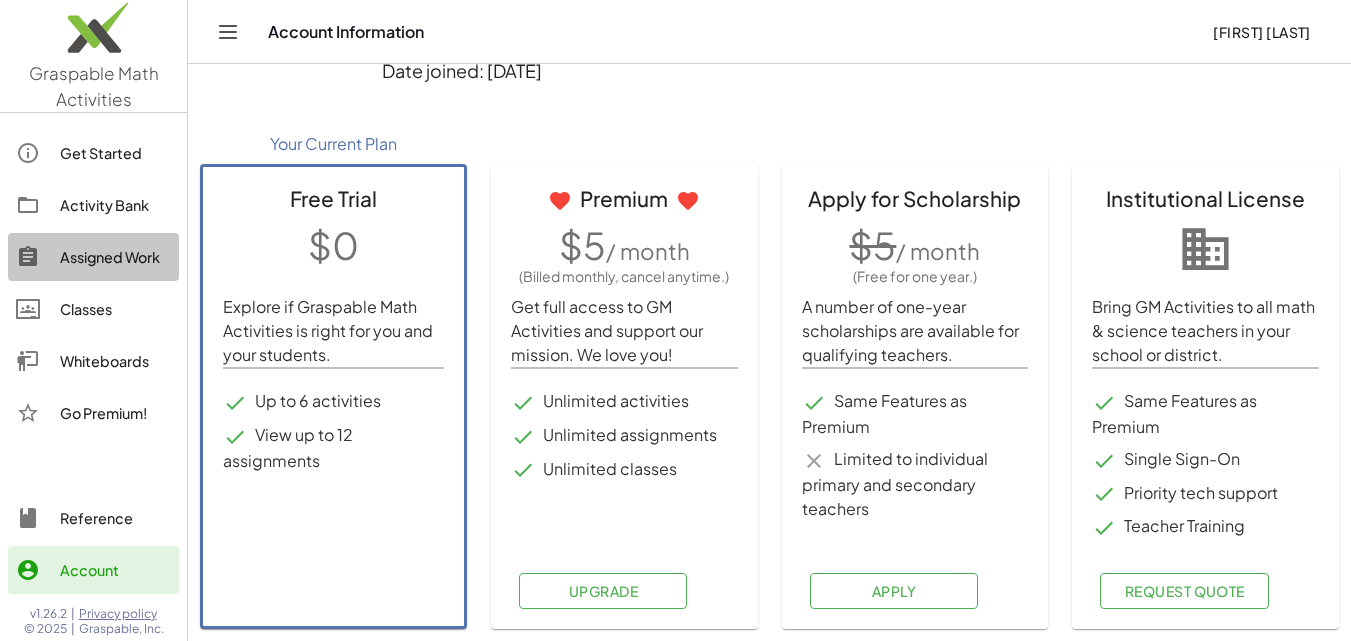 click on "Assigned Work" 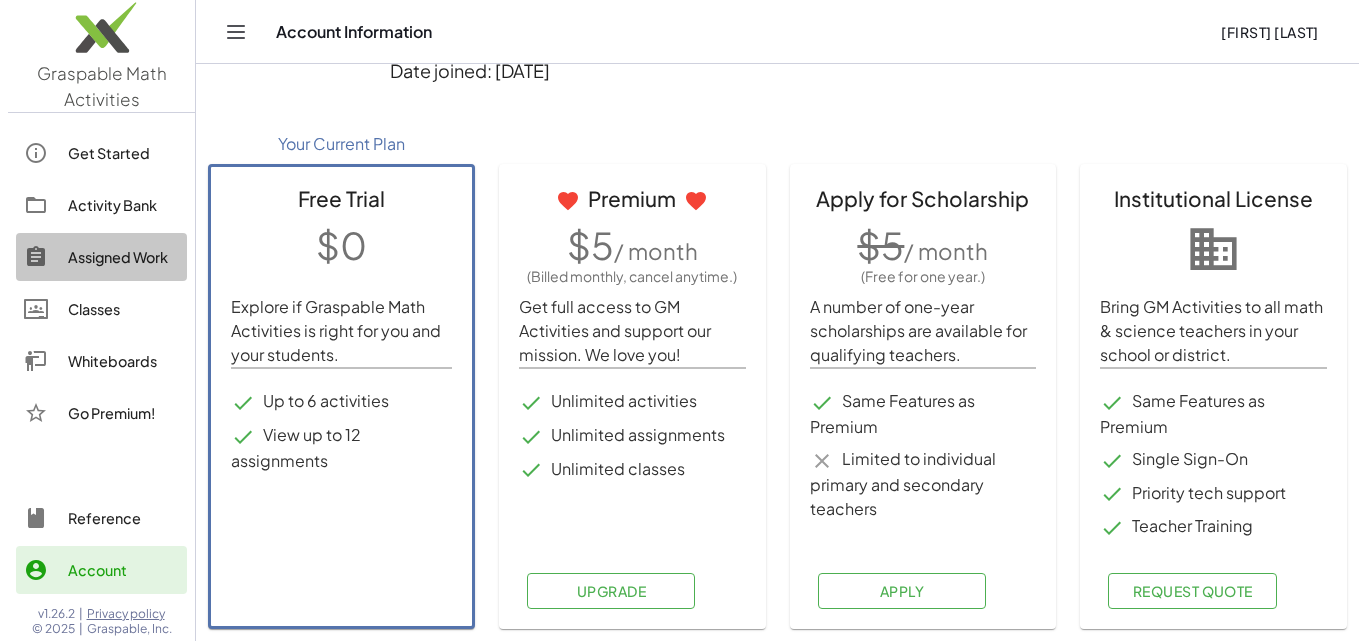 scroll, scrollTop: 0, scrollLeft: 0, axis: both 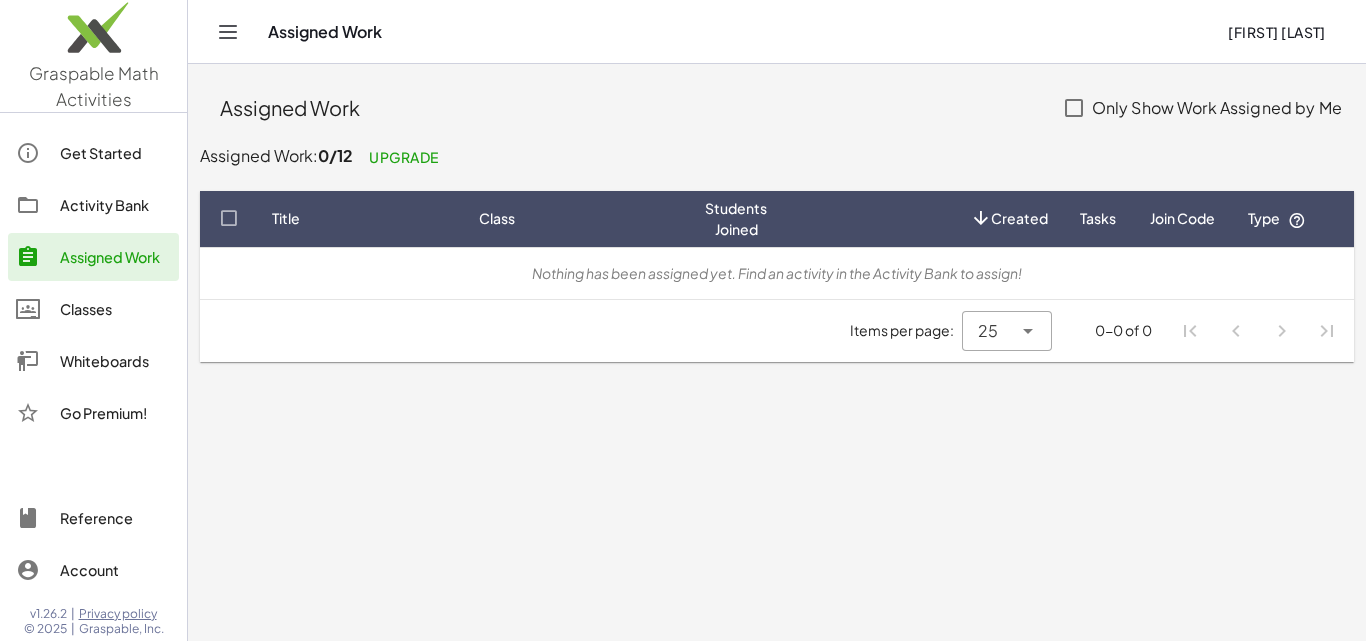 click on "Whiteboards" 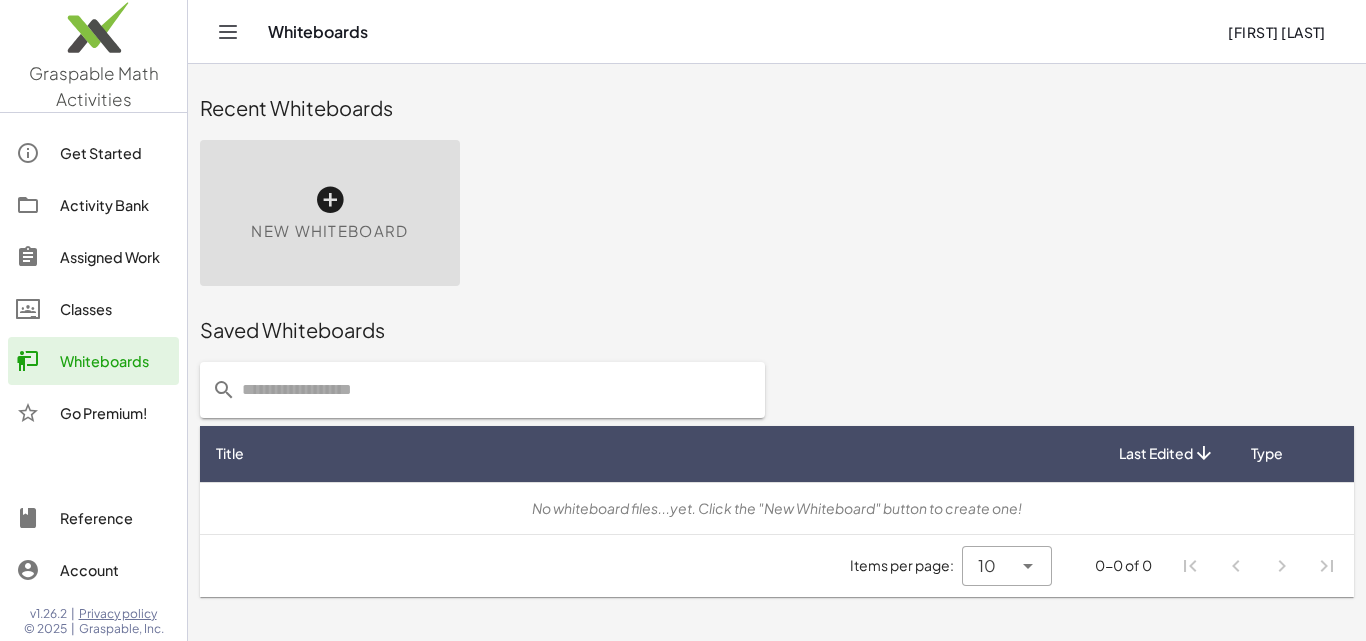 click at bounding box center (330, 200) 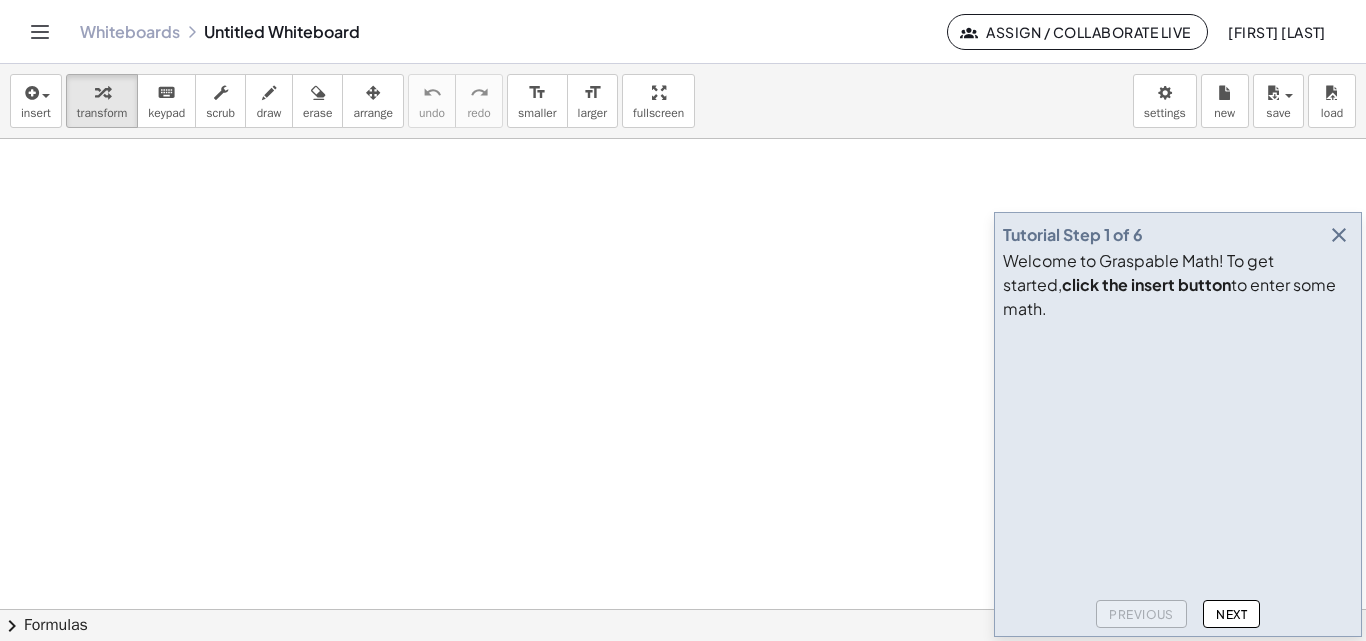 click 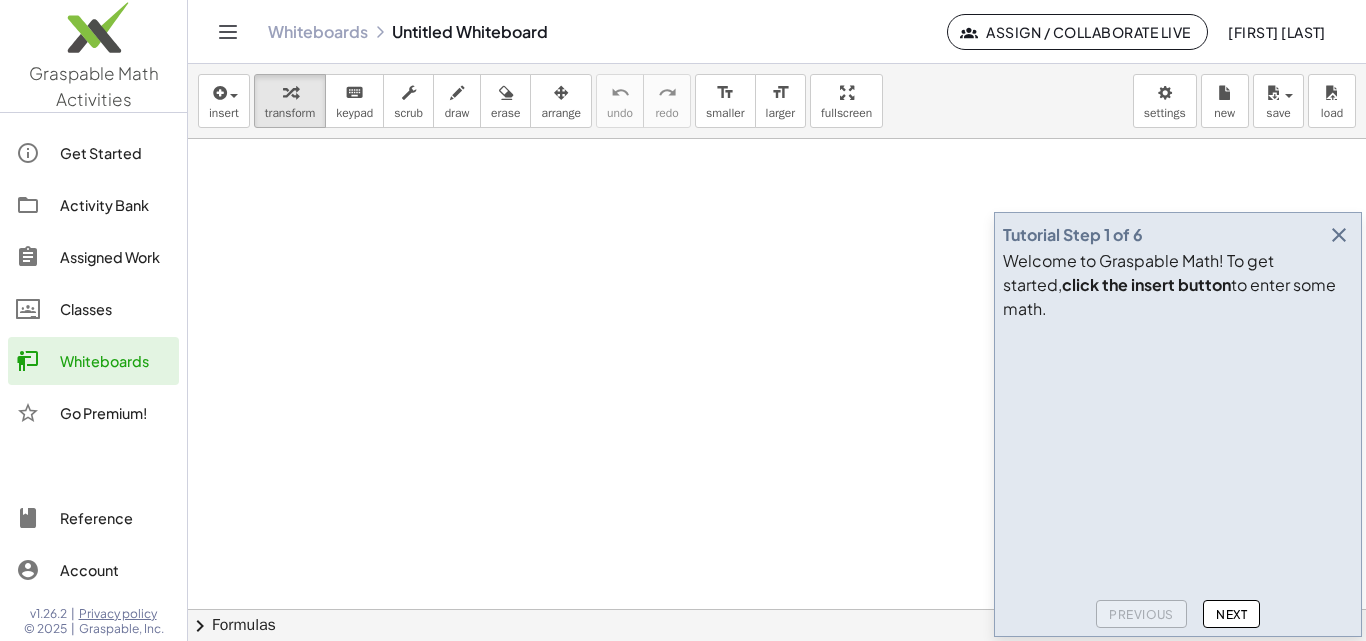 click 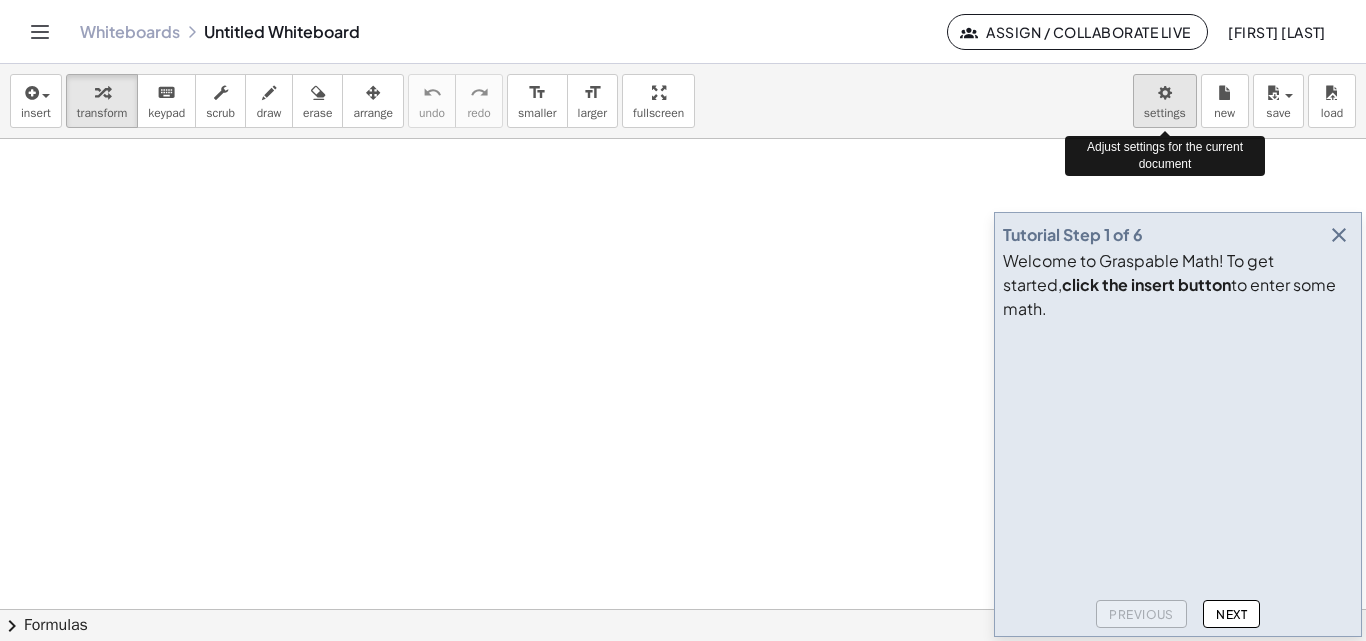 click on "Graspable Math Activities Get Started Activity Bank Assigned Work Classes Whiteboards Go Premium! Reference Account v1.26.2 | Privacy policy © 2025 | Graspable, Inc. Whiteboards Untitled Whiteboard Assign / Collaborate Live [FIRST] [LAST] Tutorial Step 1 of 6 Welcome to Graspable Math! To get started, click the insert button to enter some math. Previous Next   insert select one: Math Expression Function Text Youtube Video Graphing Geometry Geometry 3D transform keyboard keypad scrub draw erase arrange undo undo redo redo format_size smaller format_size larger fullscreen load   save new settings Adjust settings for the current document × chevron_right Formulas
Drag one side of a formula onto a highlighted expression on the canvas to apply it.
Quadratic Formula
+ · a · x 2 + · b · x + c = 0
⇔
x = · ( − b ± 2 √ ( + b 2 − · 4 · a · c ) ) ·" at bounding box center (683, 320) 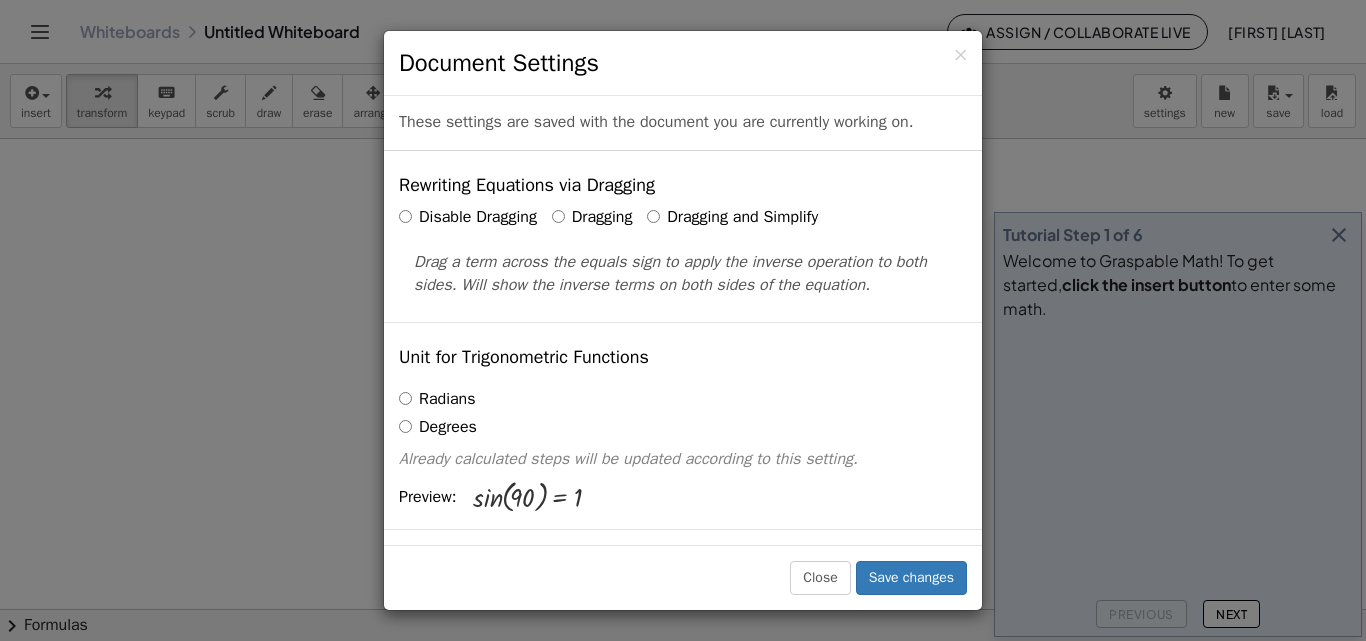 click on "× Document Settings These settings are saved with the document you are currently working on.
Rewriting Equations via Dragging
Disable Dragging
Dragging
Dragging and Simplify
Drag a term across the equals sign to apply the inverse operation to both sides. Will show the inverse terms on both sides of the equation.
Unit for Trigonometric Functions
Radians
Degrees
Already calculated steps will be updated according to this setting.
Preview:
sin ( , 90 ) = 1
Show Edit/Balance Buttons
Show Edit/Balance Buttons
Show or hide the edit or balance button beneath each derivation.
Substitute with parenthesis
+ a 2" at bounding box center (683, 320) 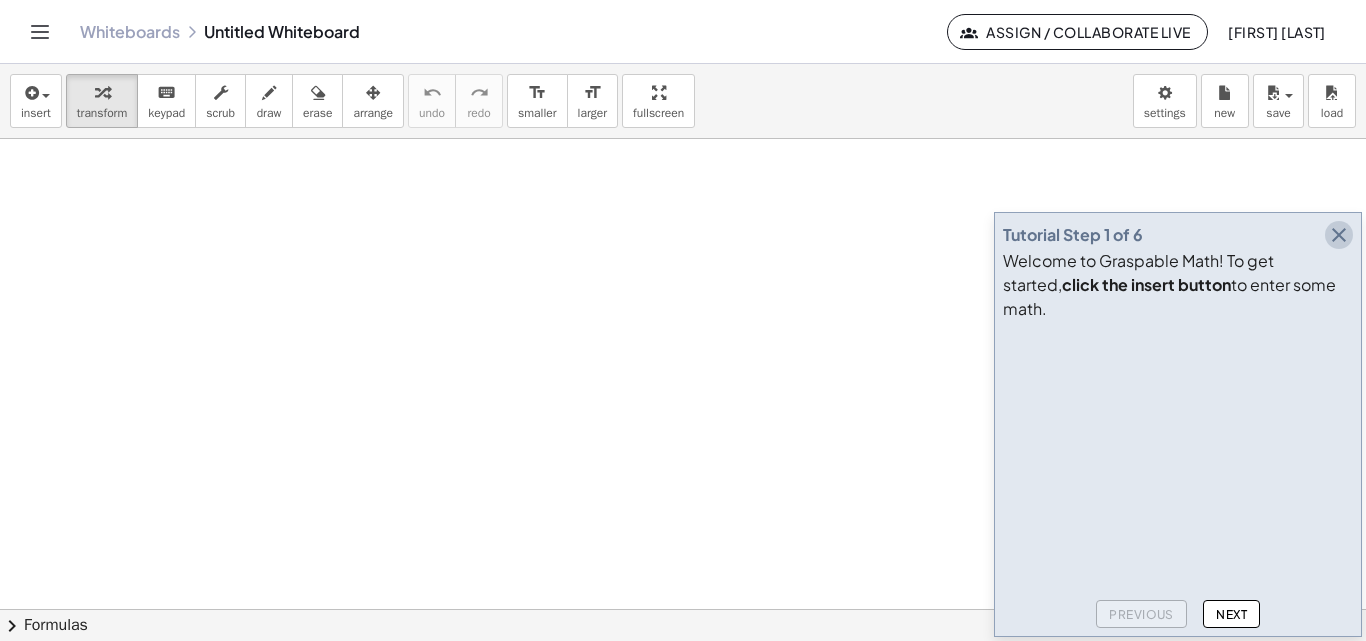 click at bounding box center (1339, 235) 